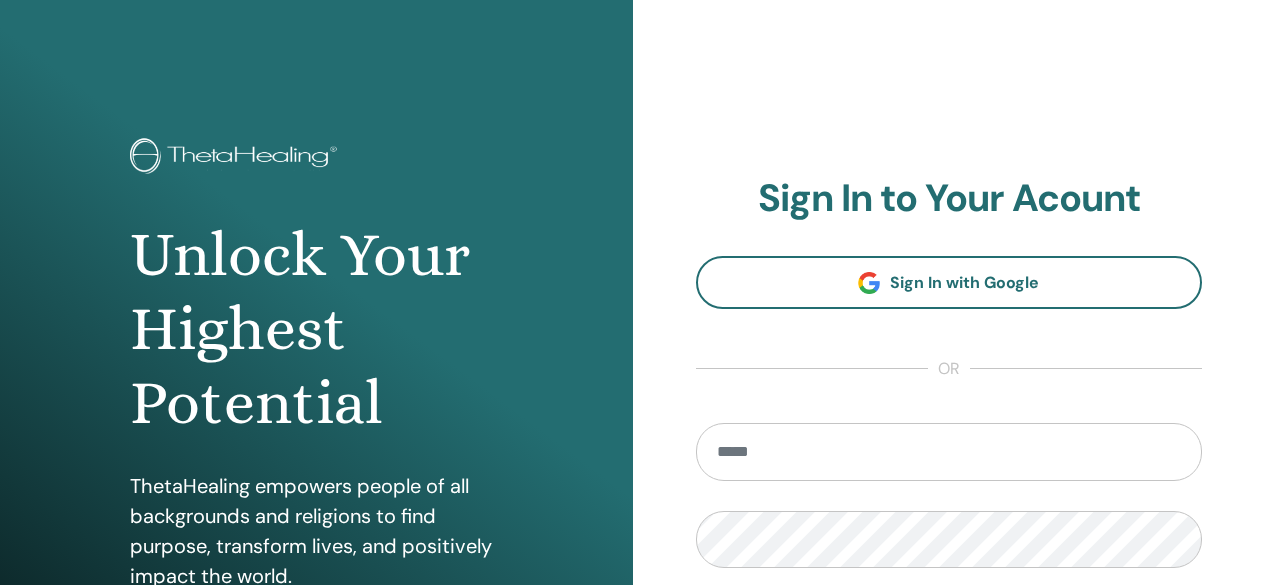 scroll, scrollTop: 0, scrollLeft: 0, axis: both 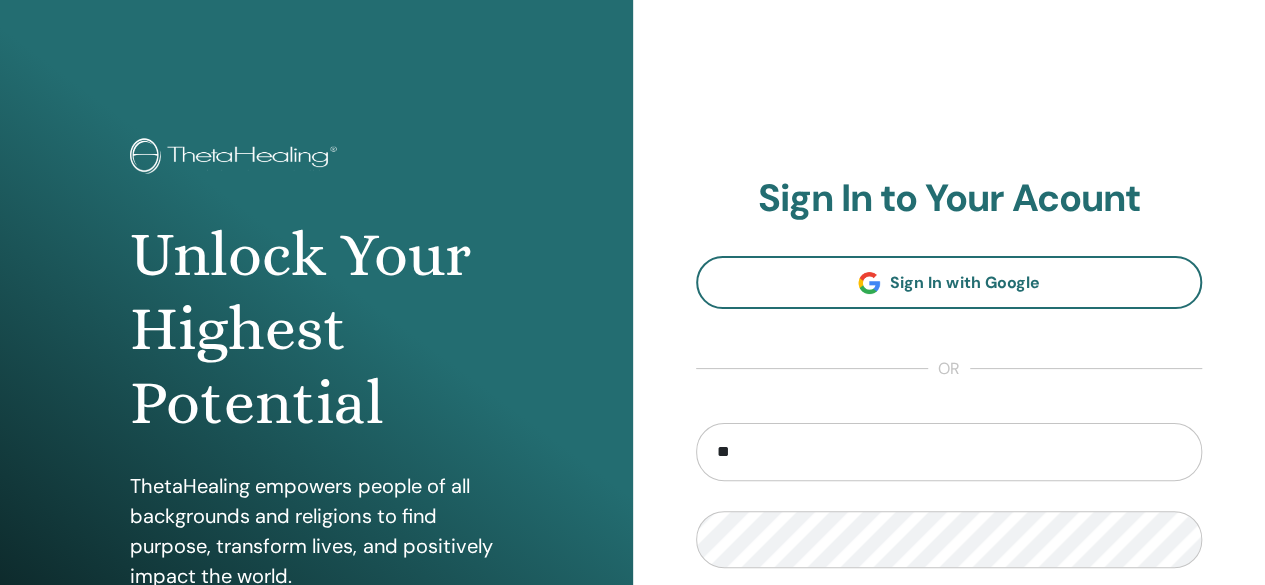 type on "*" 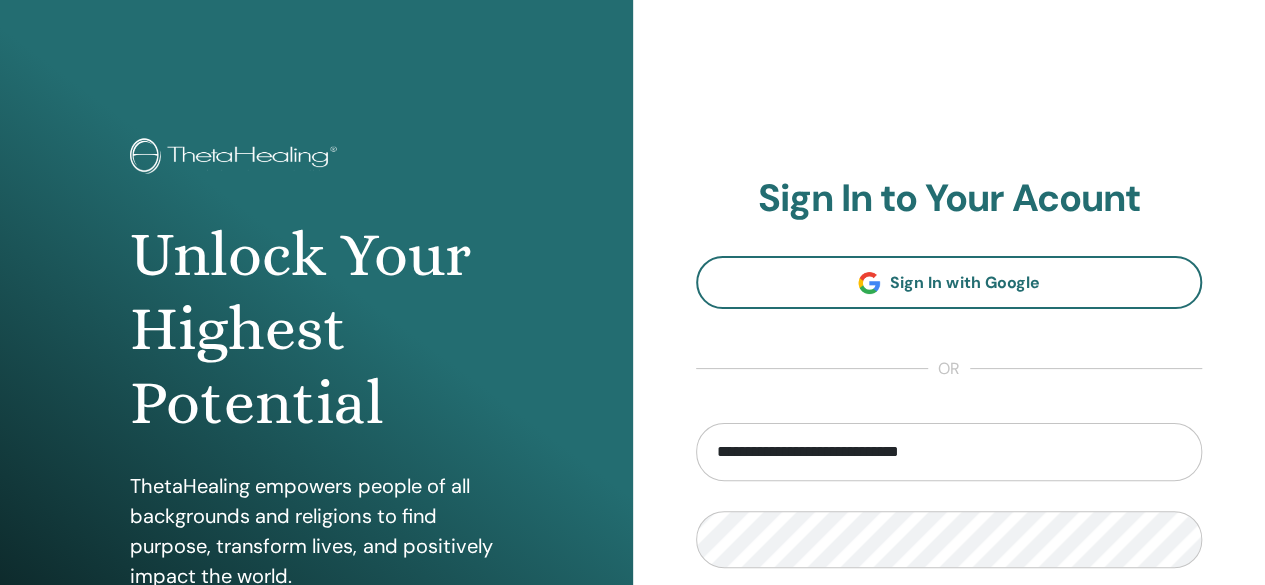 type on "**********" 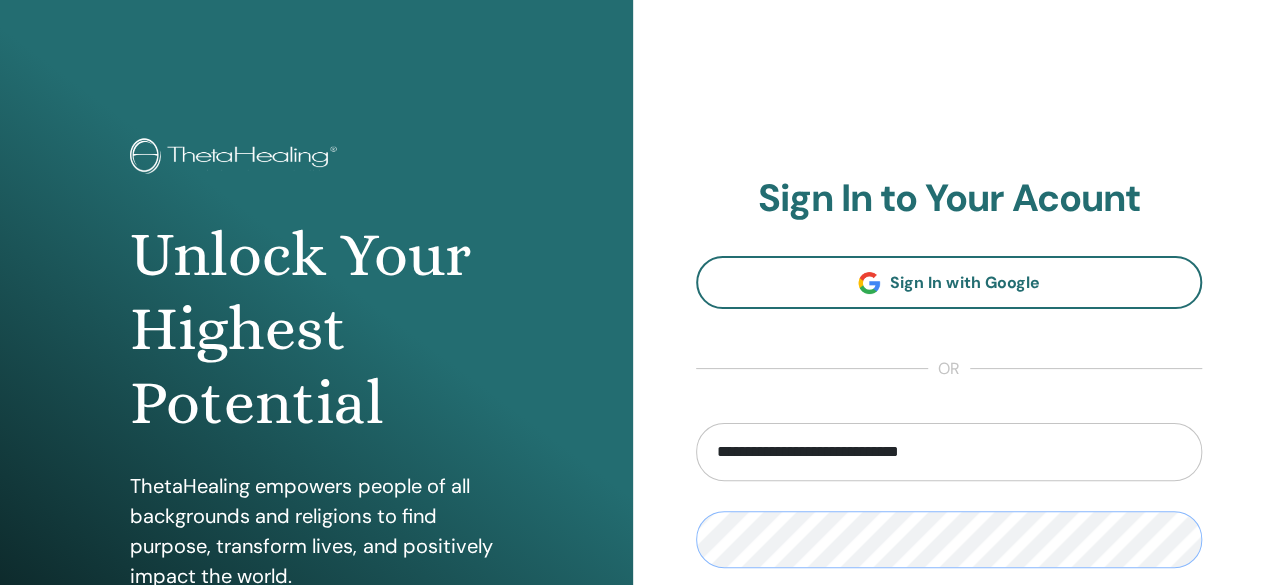 click on "Sign In" at bounding box center (949, 678) 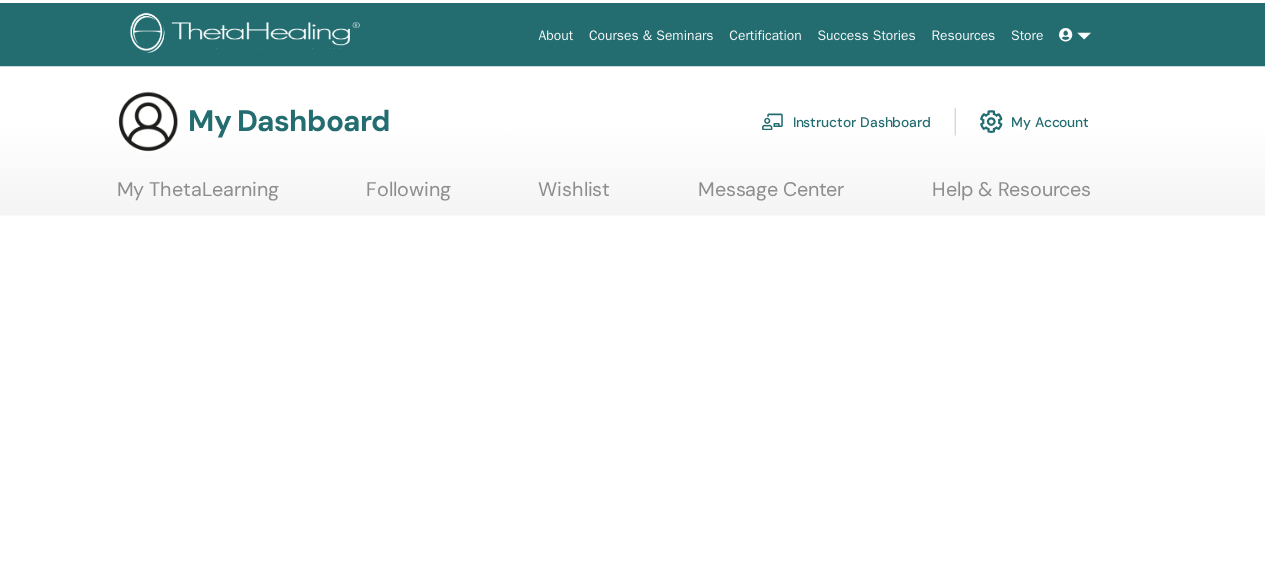 scroll, scrollTop: 0, scrollLeft: 0, axis: both 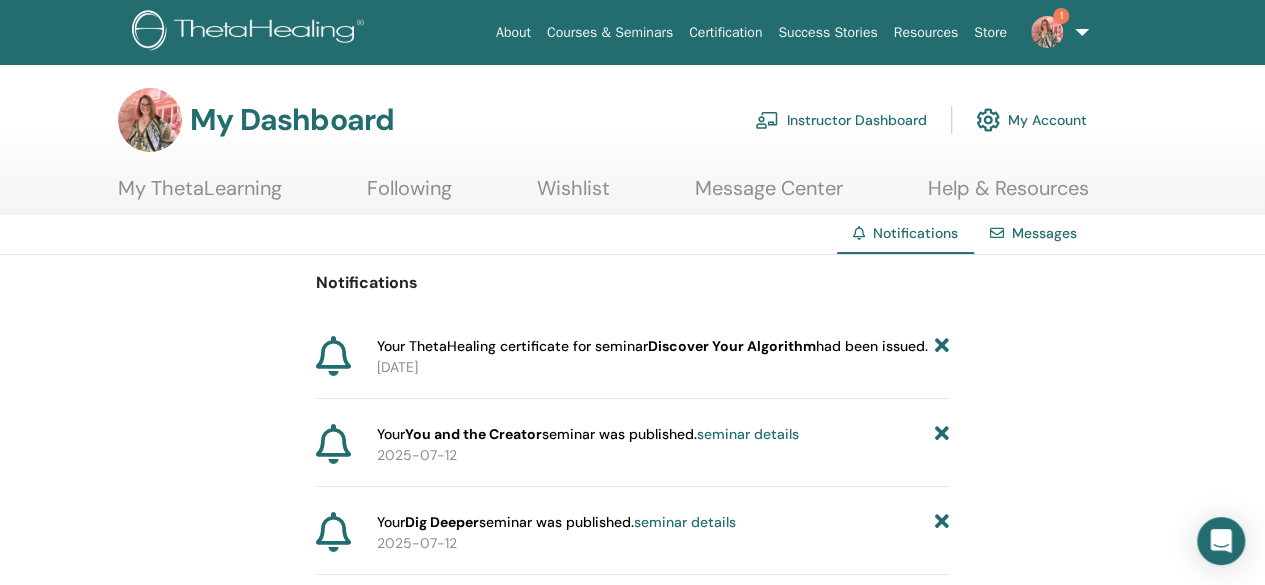 click at bounding box center (942, 346) 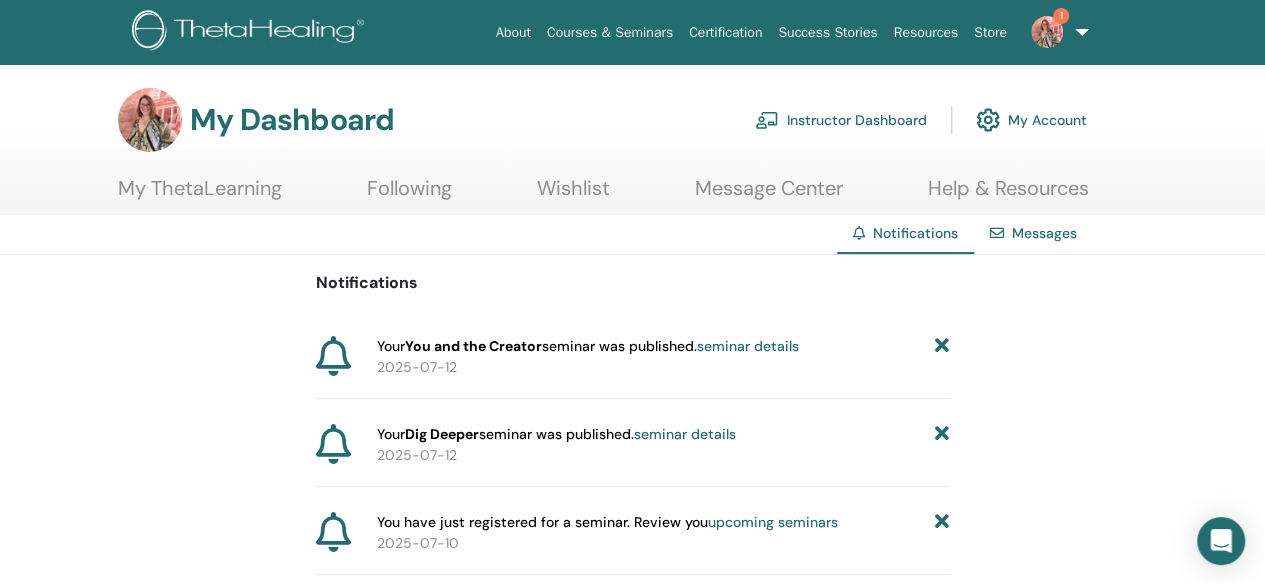 click on "Instructor Dashboard" at bounding box center [841, 120] 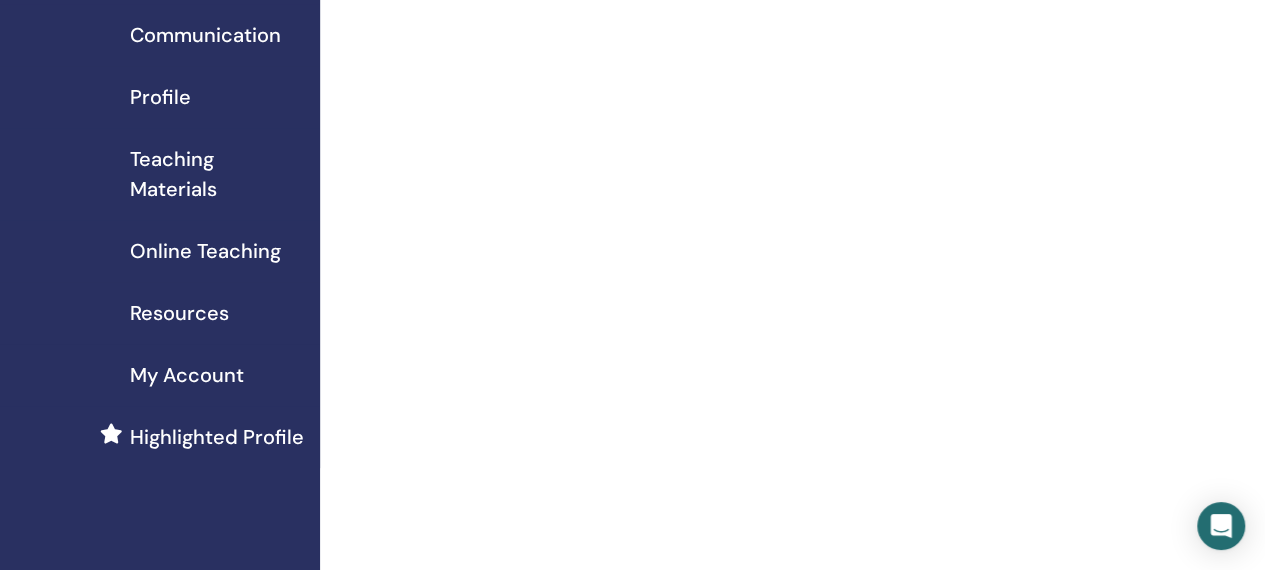 scroll, scrollTop: 56, scrollLeft: 0, axis: vertical 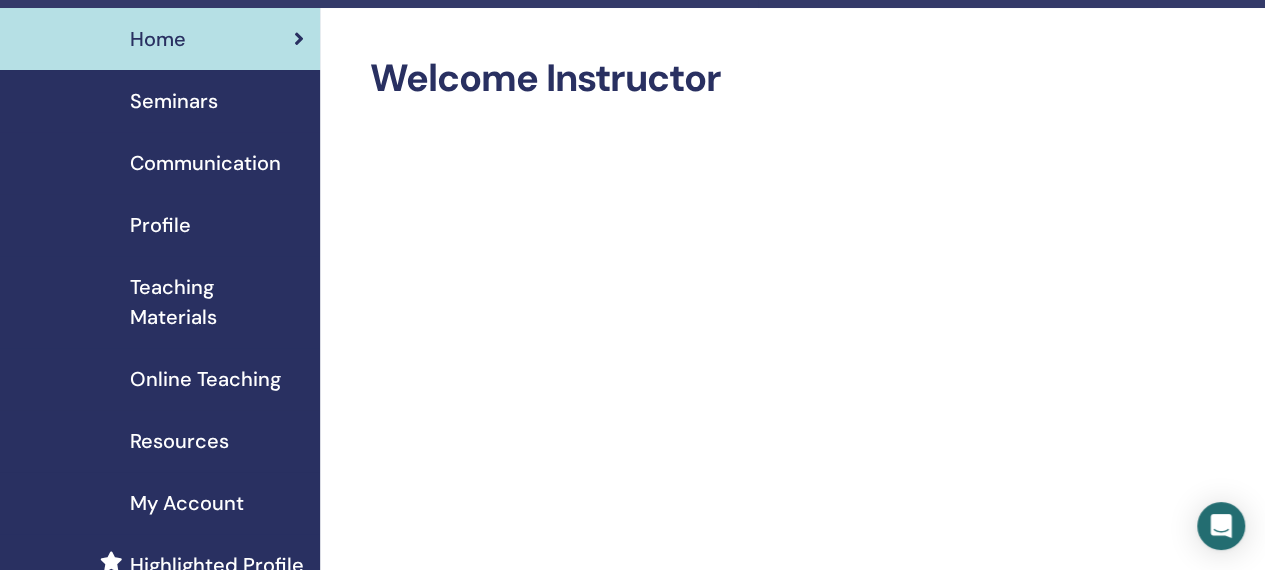 click on "Seminars" at bounding box center [174, 101] 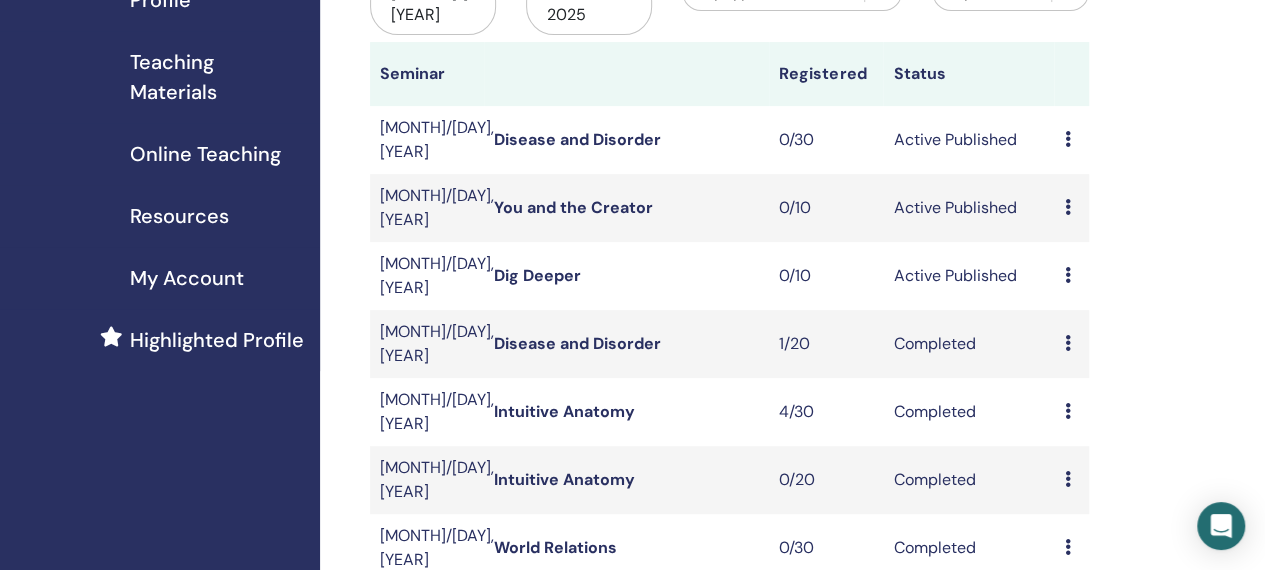 scroll, scrollTop: 282, scrollLeft: 0, axis: vertical 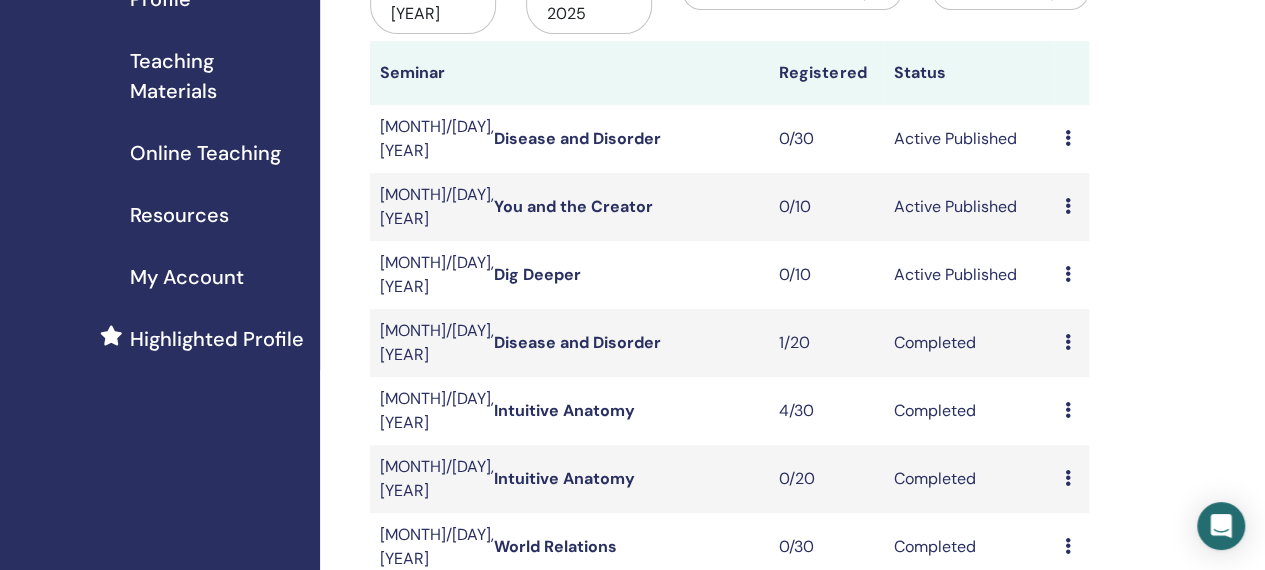 click on "Preview Edit Attendees Cancel" at bounding box center [1071, 275] 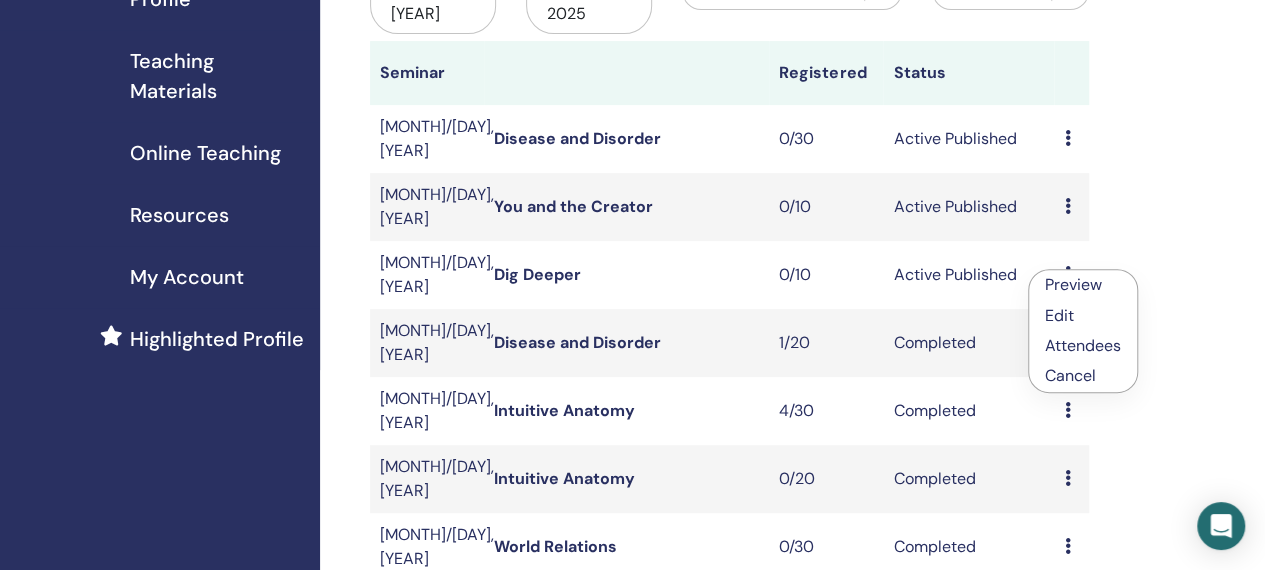 click on "Cancel" at bounding box center (1083, 376) 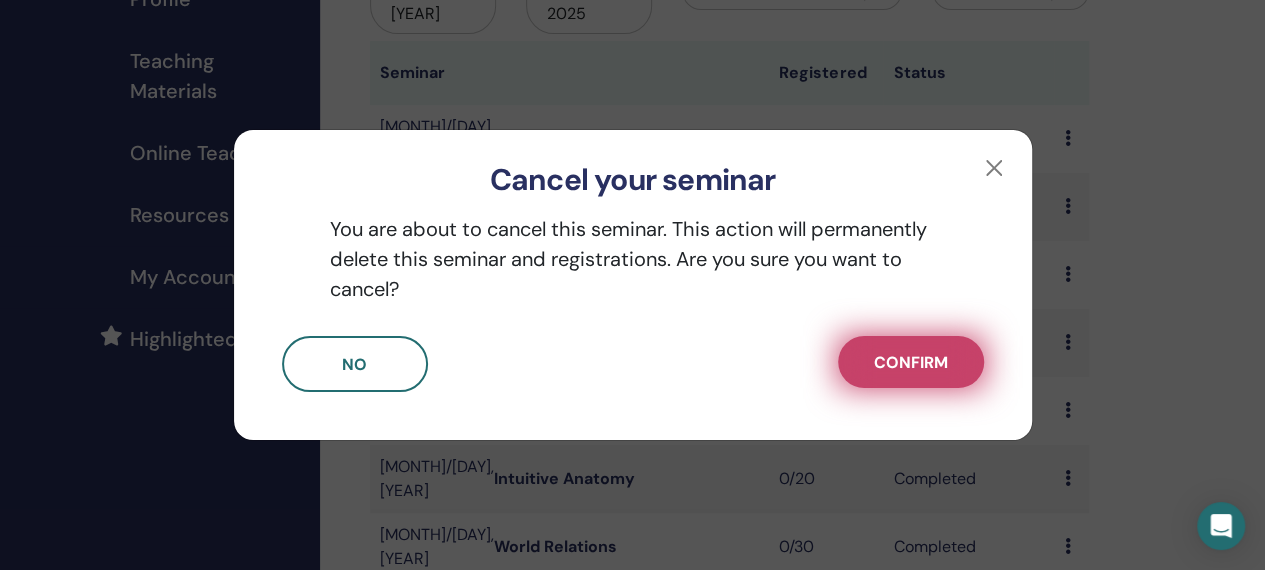 click on "Confirm" at bounding box center (911, 362) 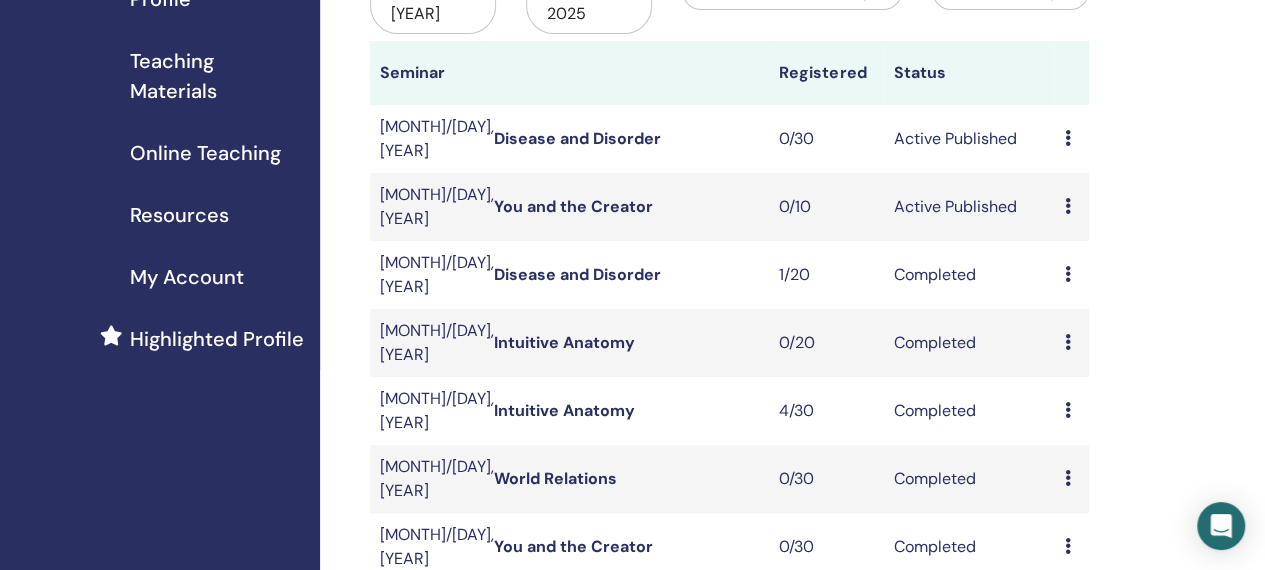 click at bounding box center [1067, 206] 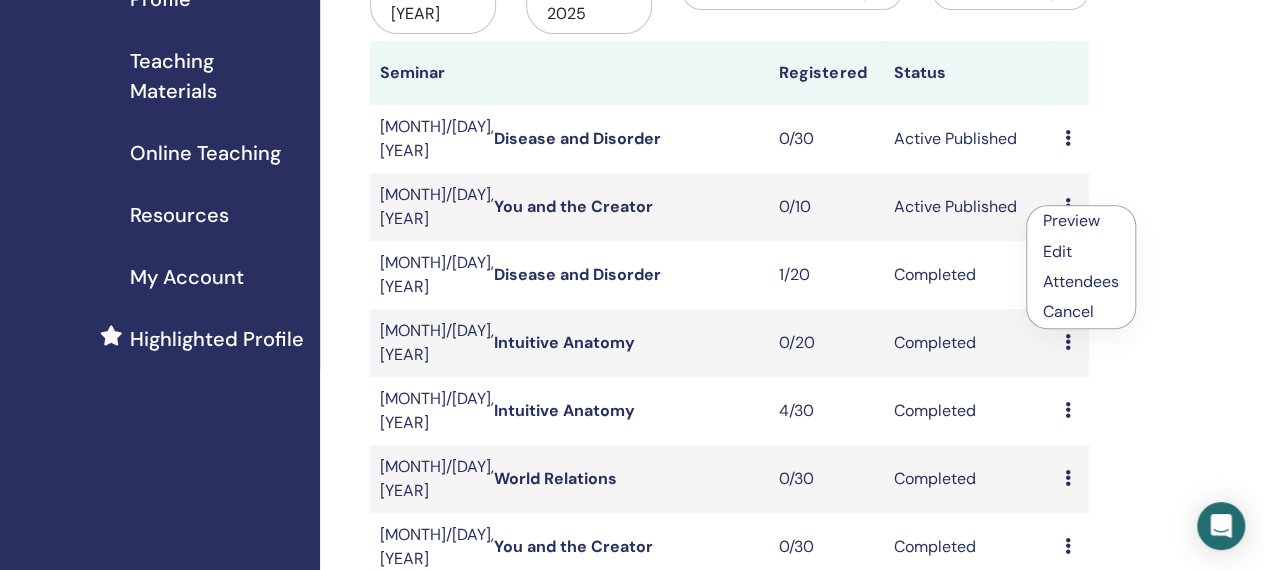 click on "Cancel" at bounding box center [1081, 312] 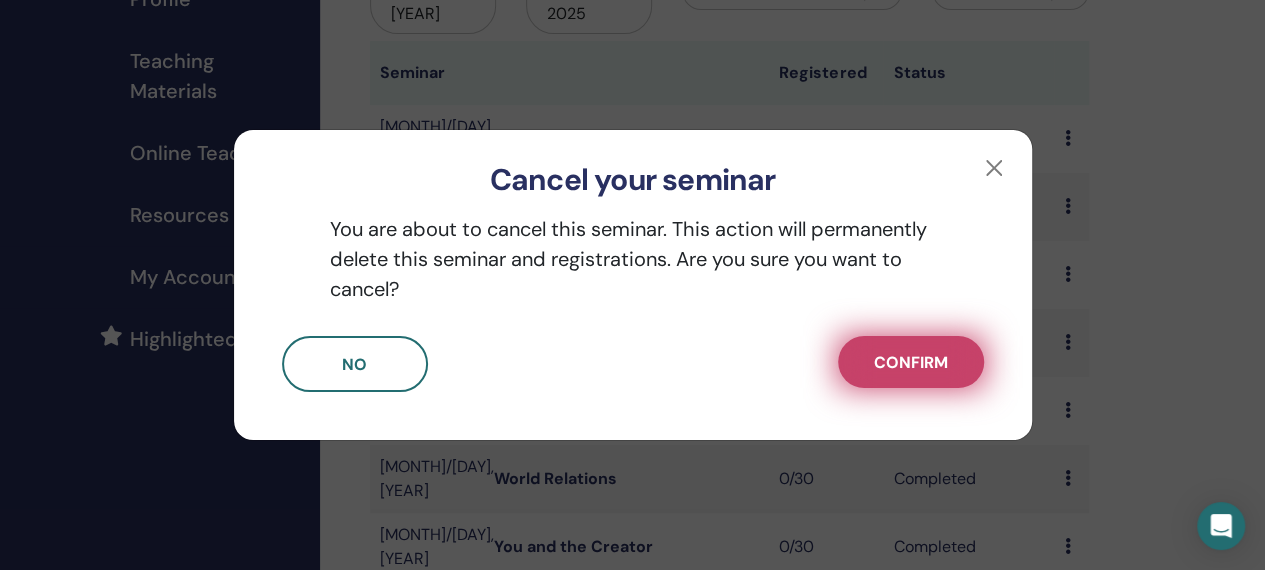 click on "Confirm" at bounding box center [911, 362] 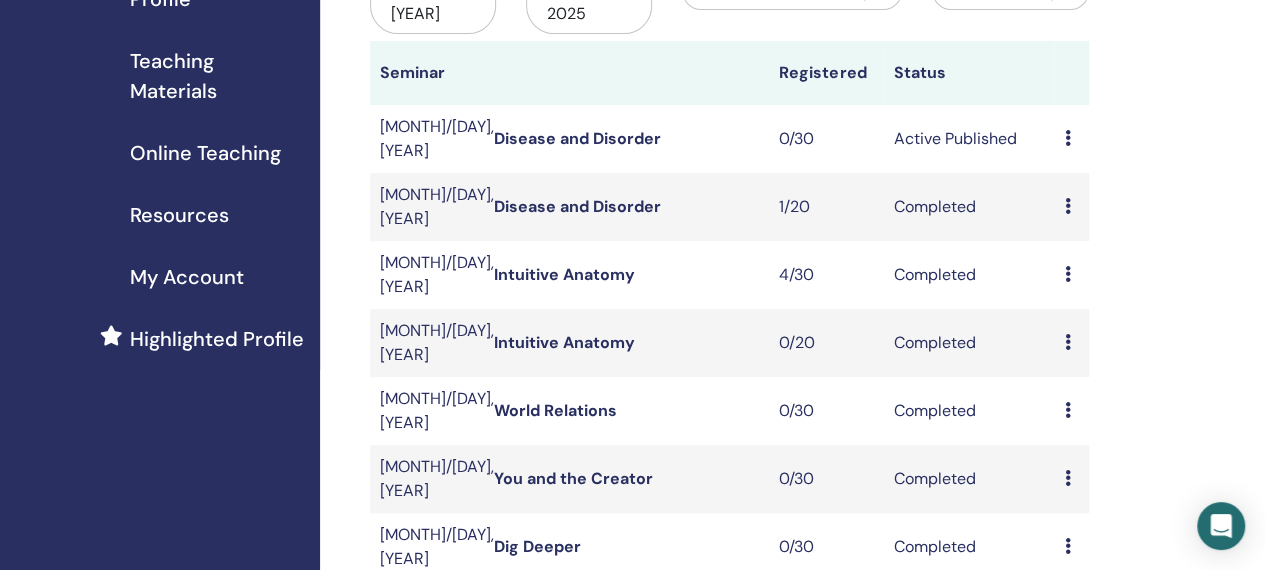 click on "Disease and Disorder" at bounding box center (577, 206) 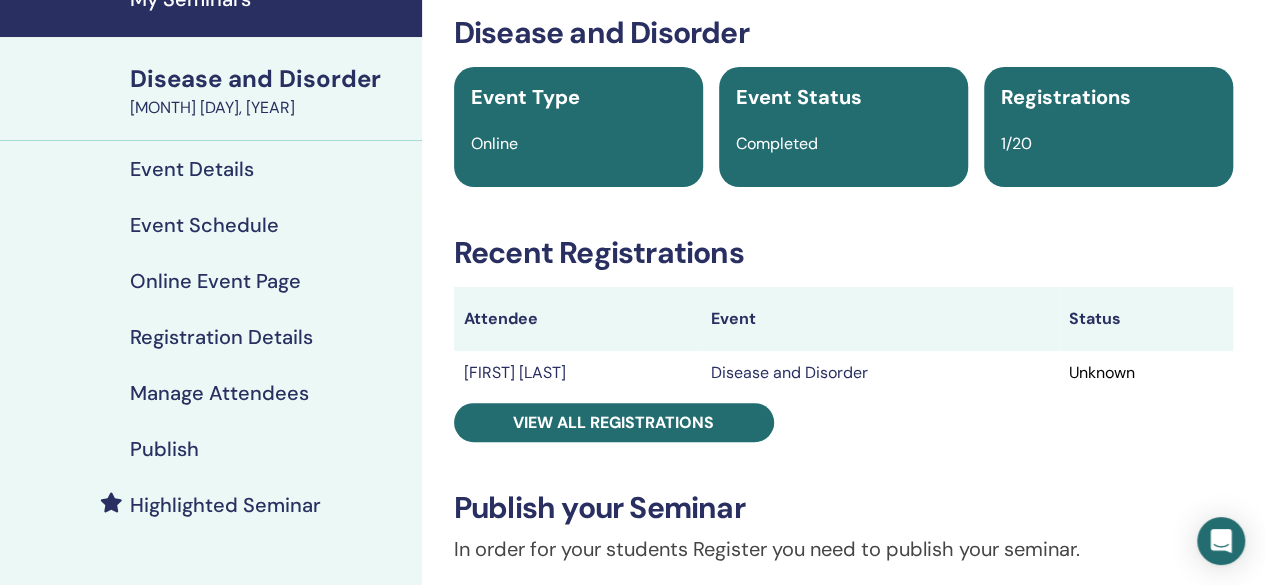 scroll, scrollTop: 99, scrollLeft: 0, axis: vertical 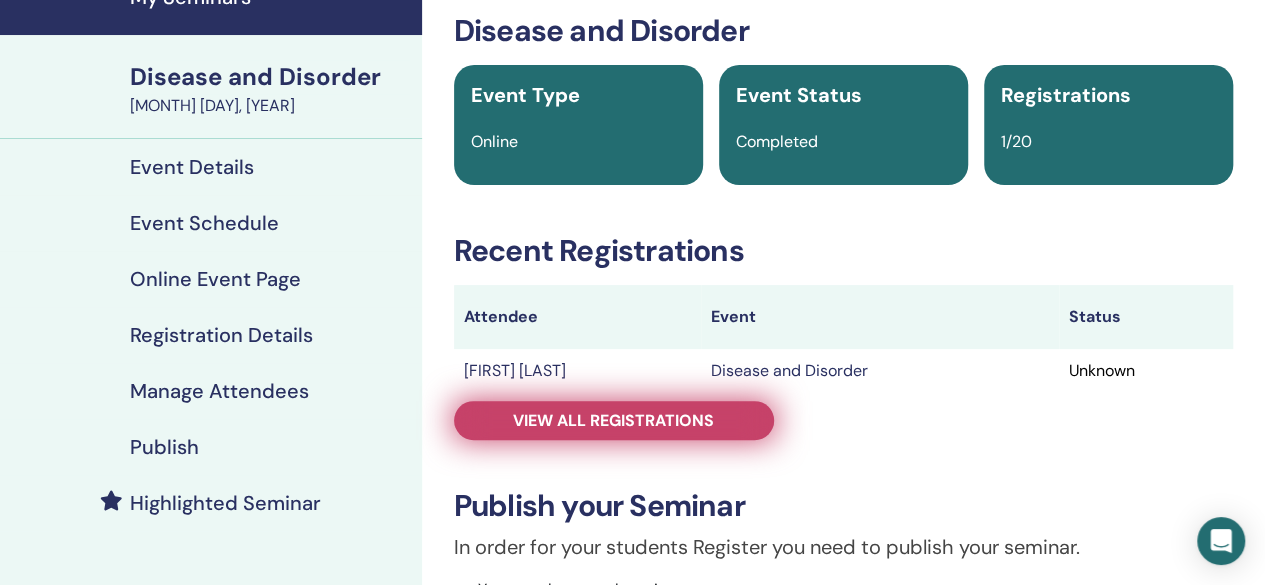 click on "View all registrations" at bounding box center (613, 420) 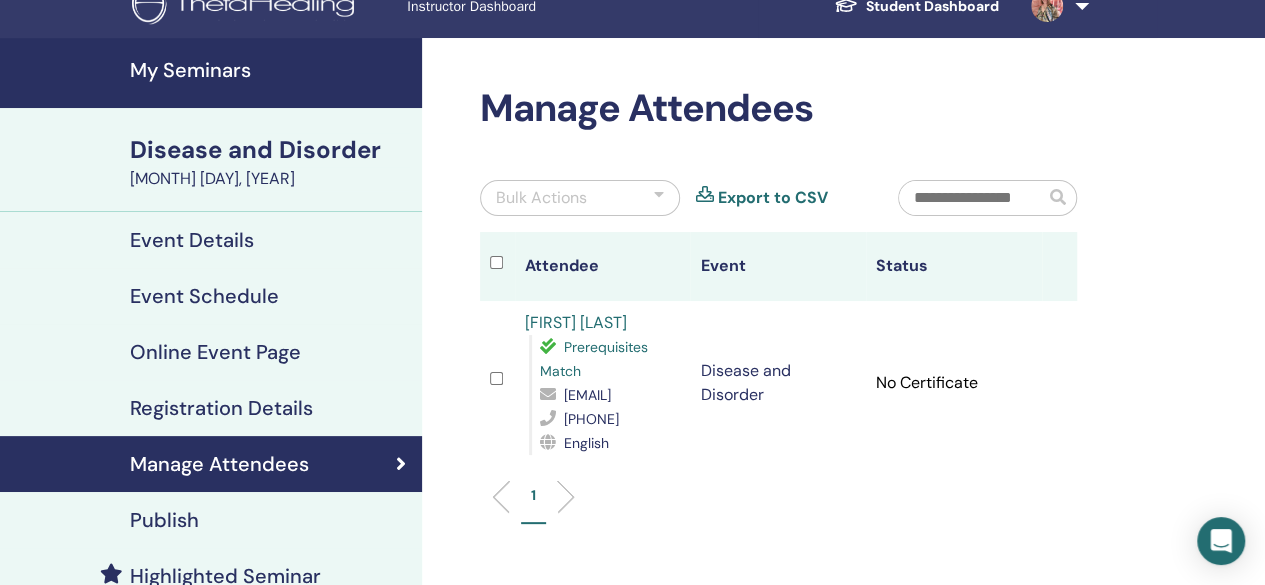 scroll, scrollTop: 0, scrollLeft: 0, axis: both 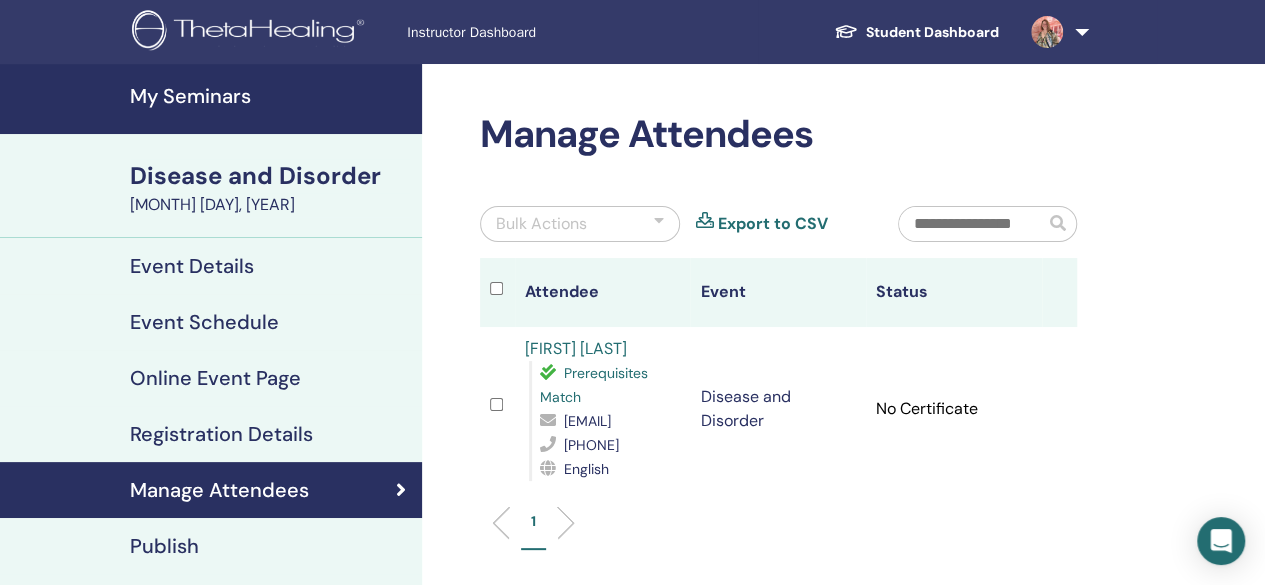 click on "My Seminars" at bounding box center (270, 96) 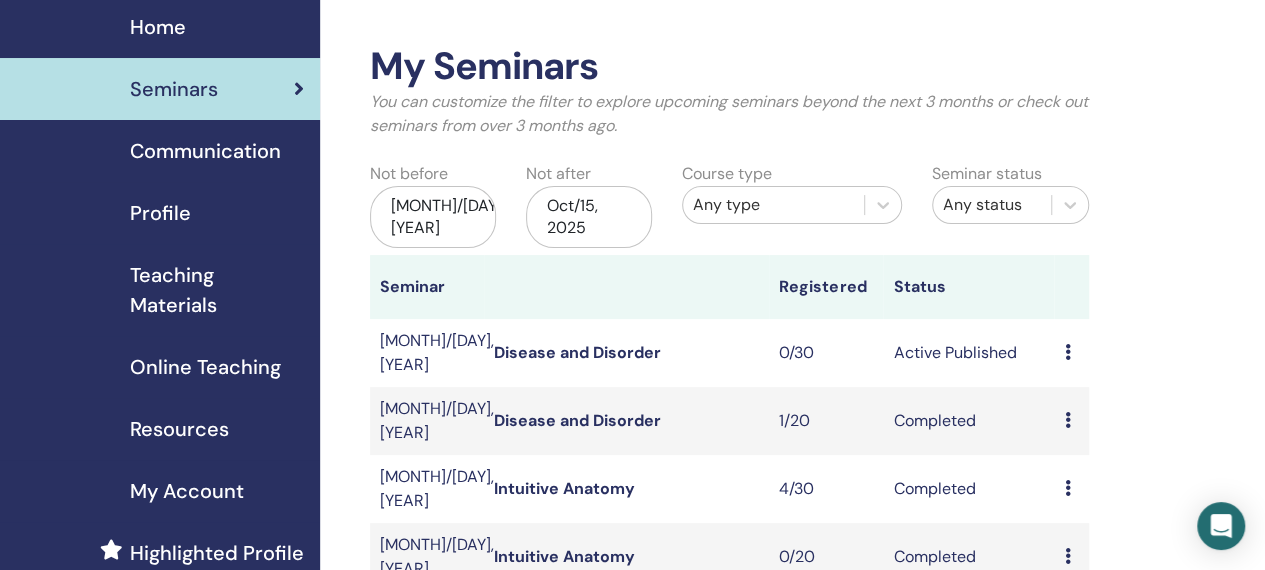 scroll, scrollTop: 0, scrollLeft: 0, axis: both 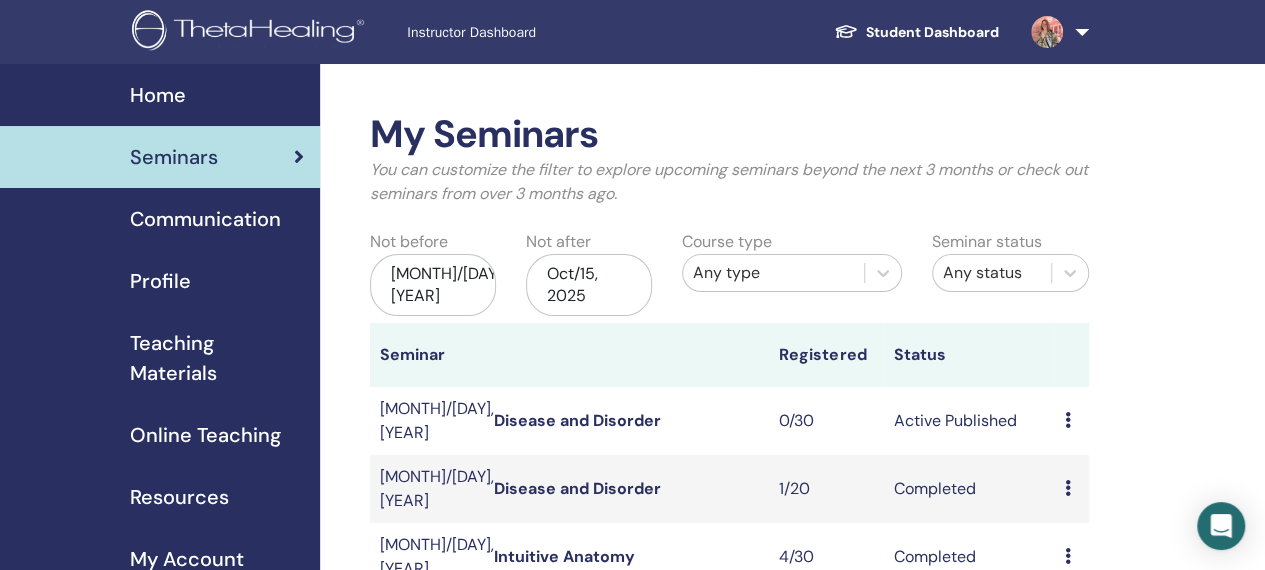 click on "Home" at bounding box center [158, 95] 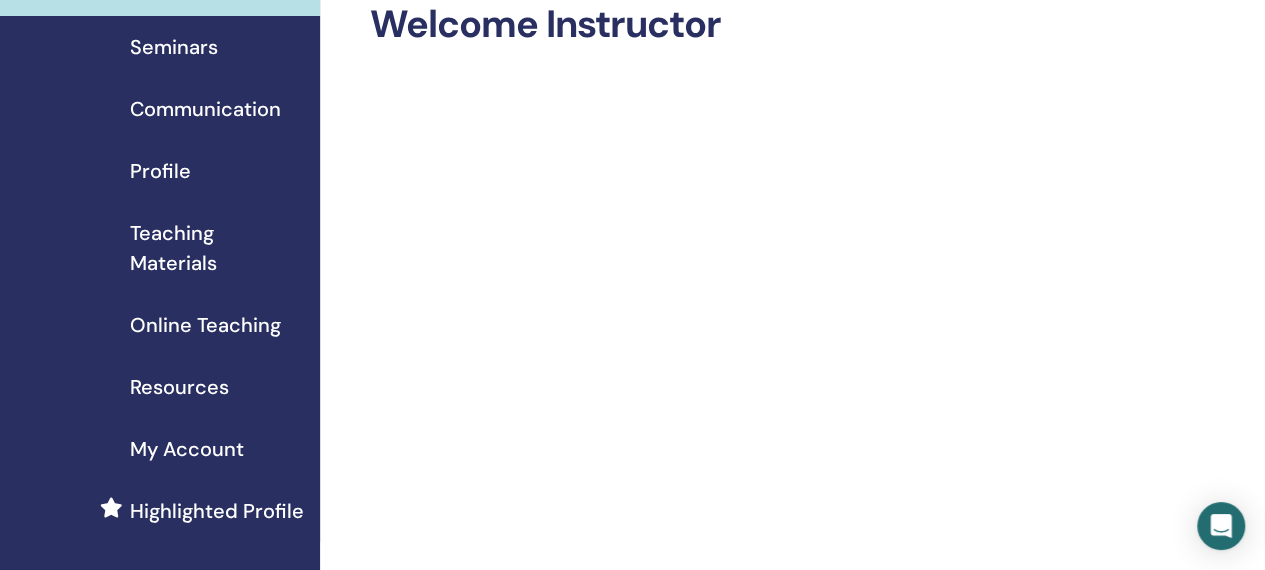 scroll, scrollTop: 0, scrollLeft: 0, axis: both 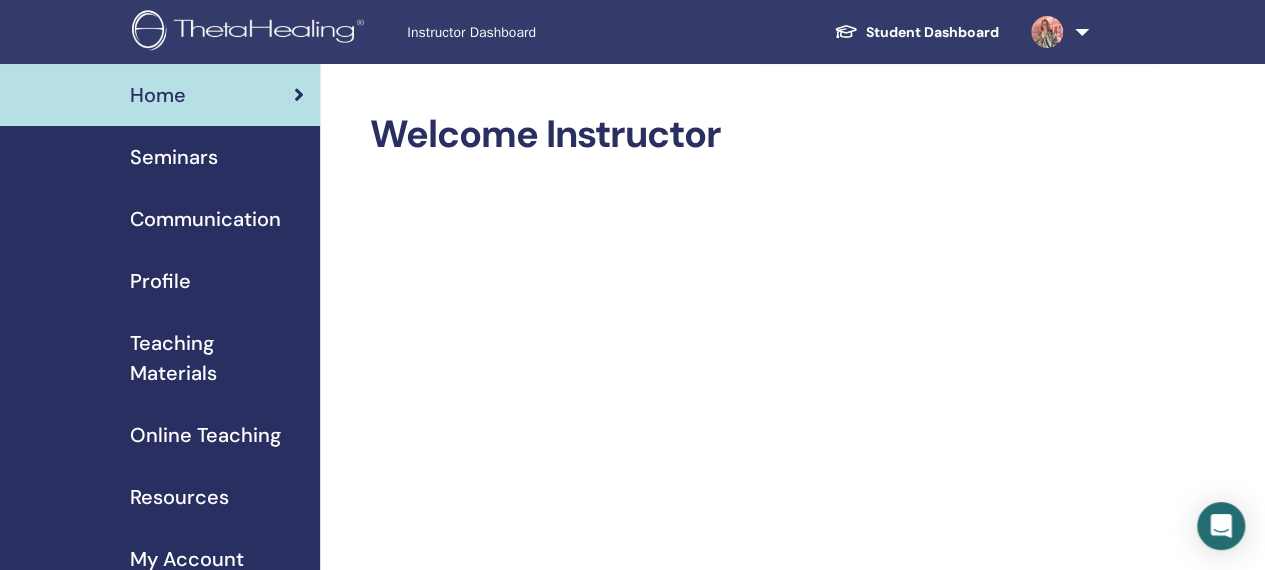 click on "Seminars" at bounding box center [174, 157] 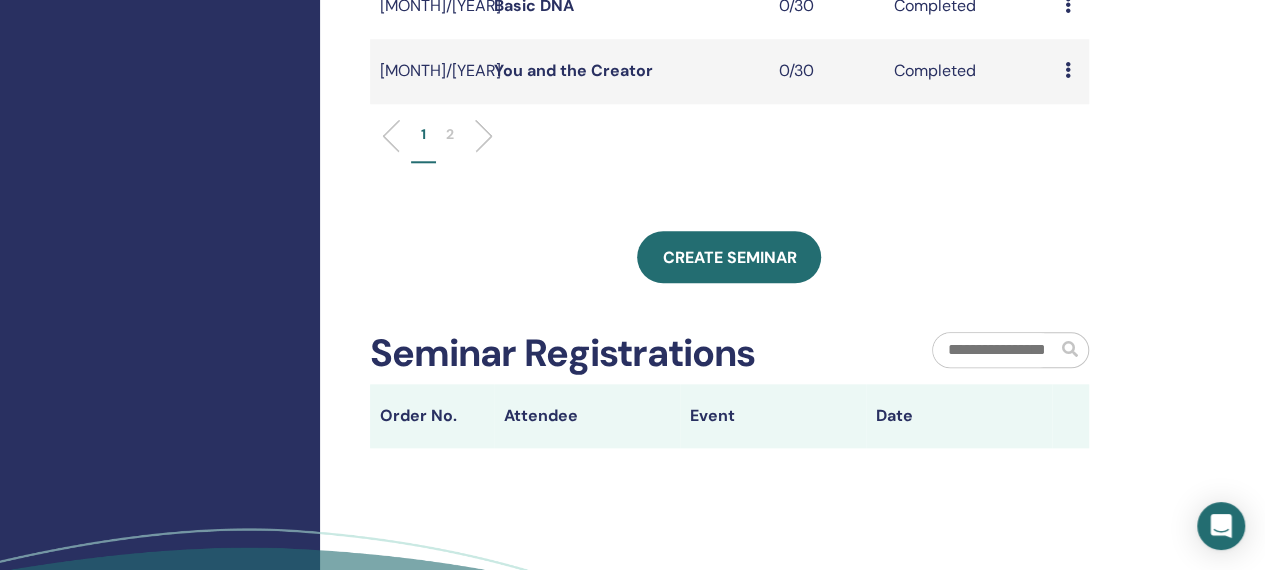 scroll, scrollTop: 934, scrollLeft: 0, axis: vertical 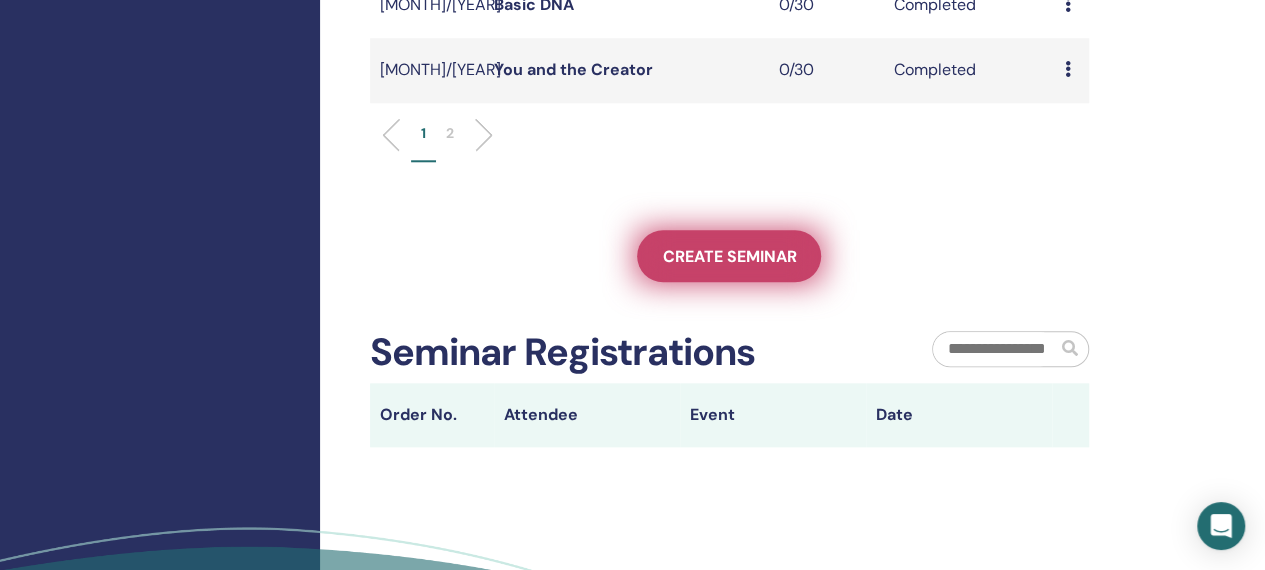 click on "Create seminar" at bounding box center (729, 256) 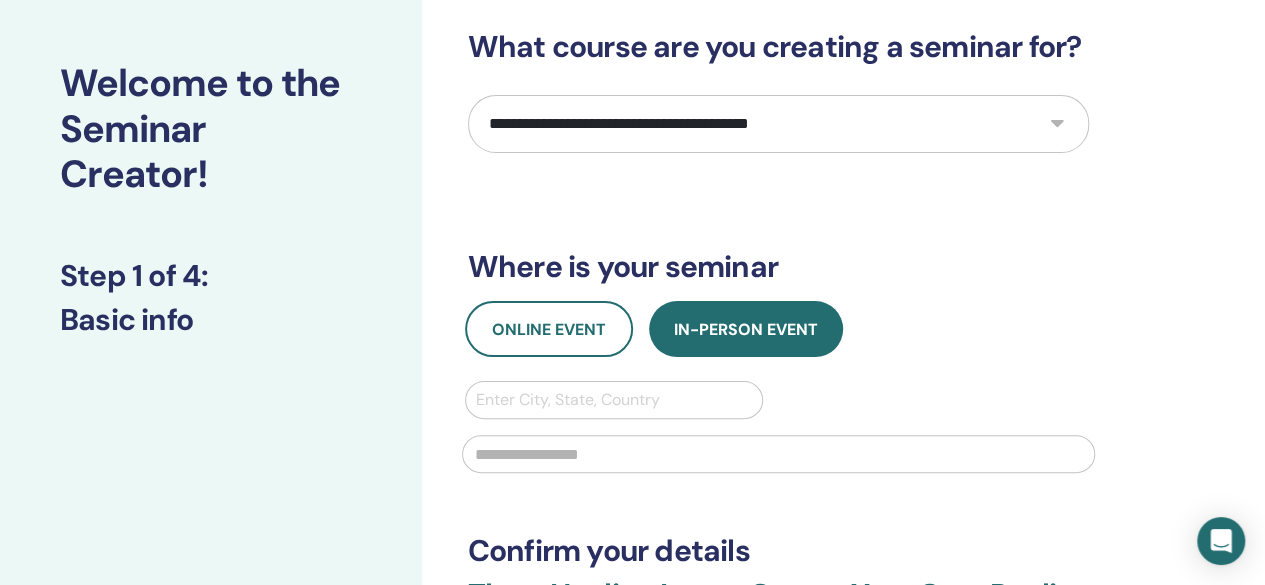 scroll, scrollTop: 95, scrollLeft: 0, axis: vertical 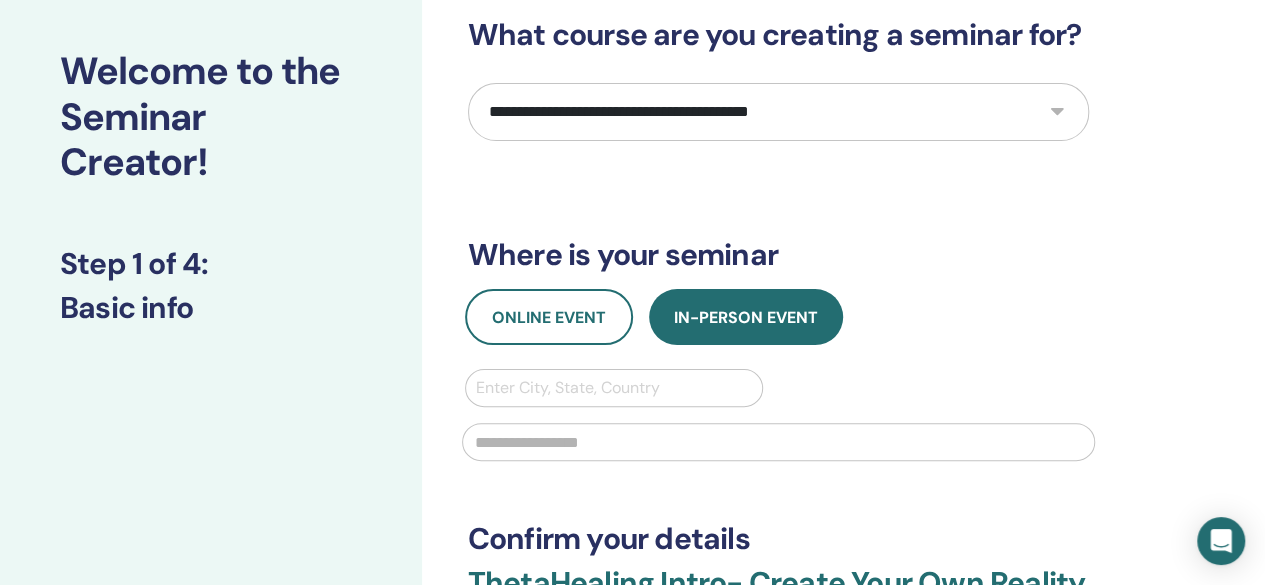 click on "**********" at bounding box center [778, 112] 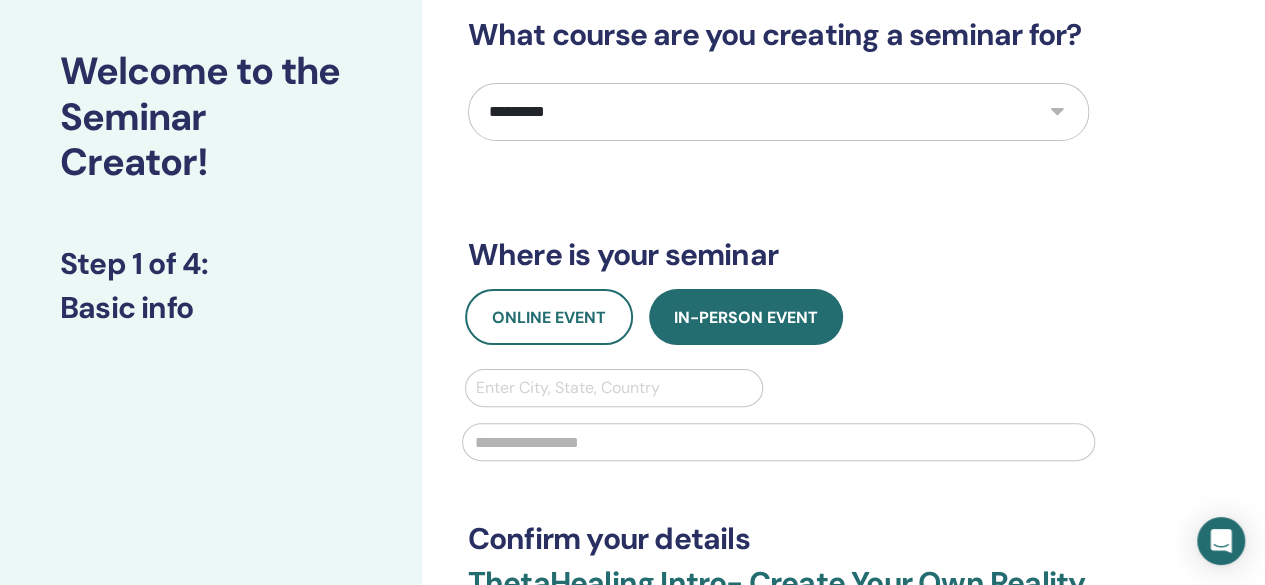 click on "**********" at bounding box center (778, 112) 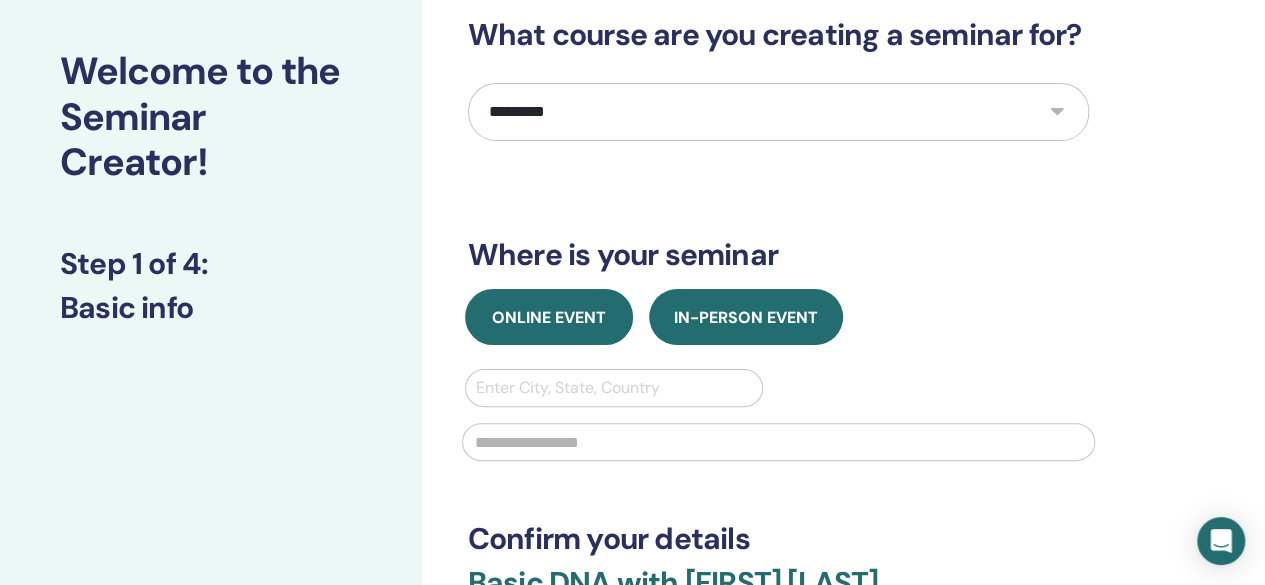click on "Online Event" at bounding box center [549, 317] 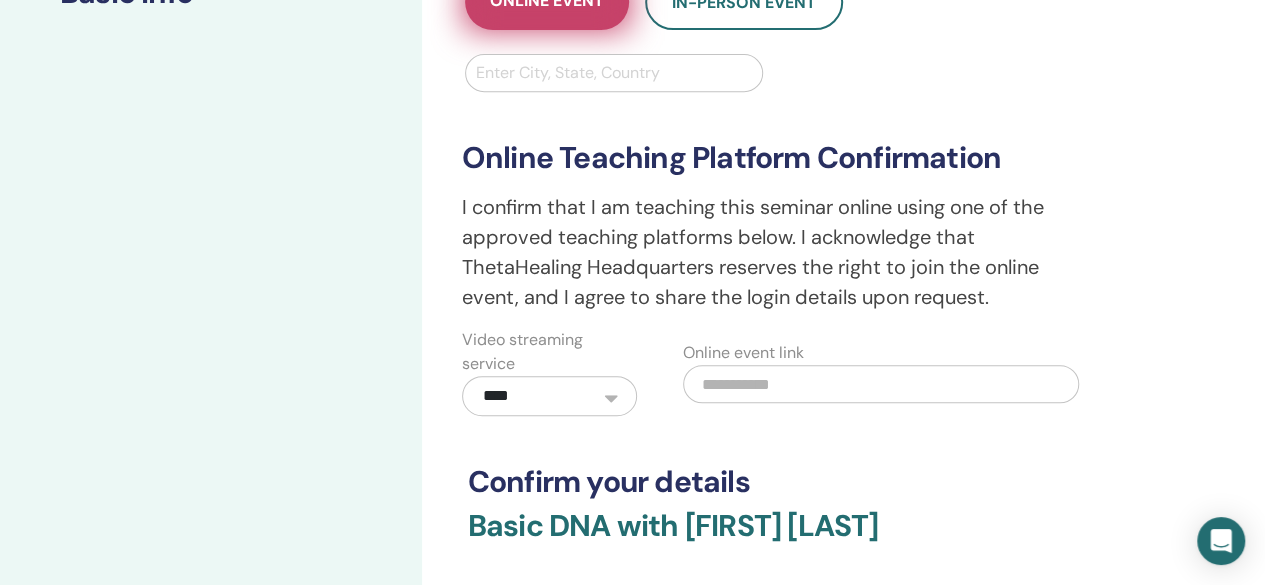 scroll, scrollTop: 413, scrollLeft: 0, axis: vertical 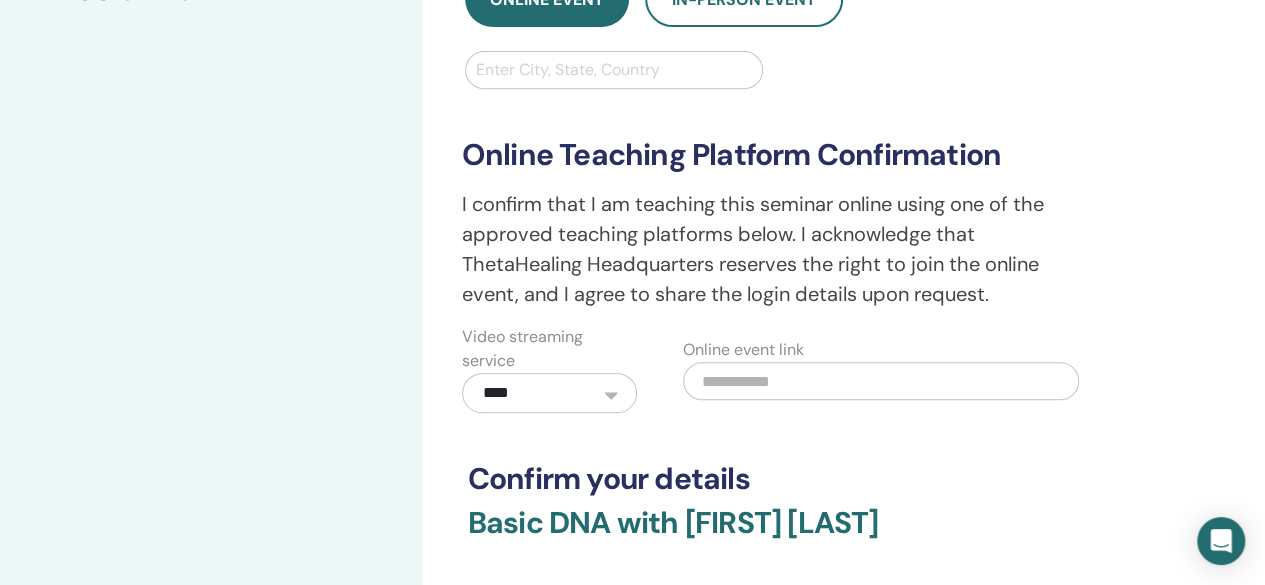 click on "**********" at bounding box center [549, 393] 